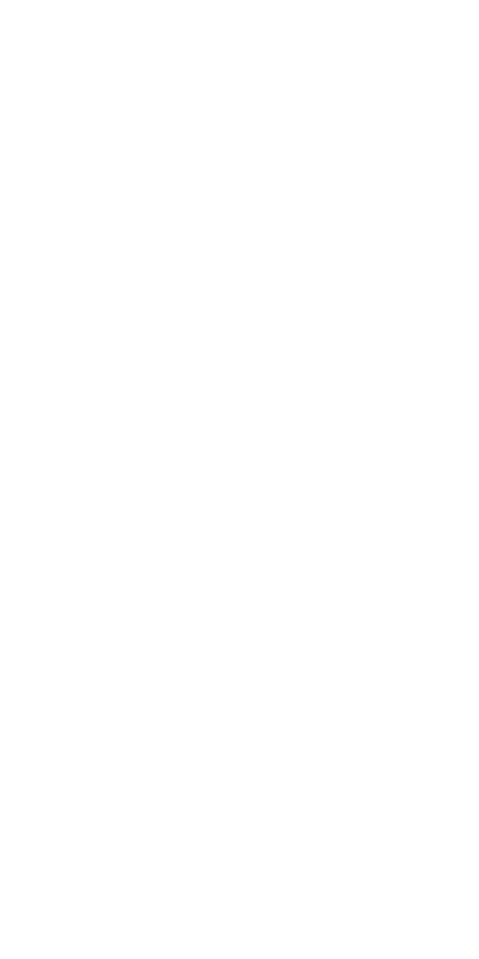 scroll, scrollTop: 0, scrollLeft: 0, axis: both 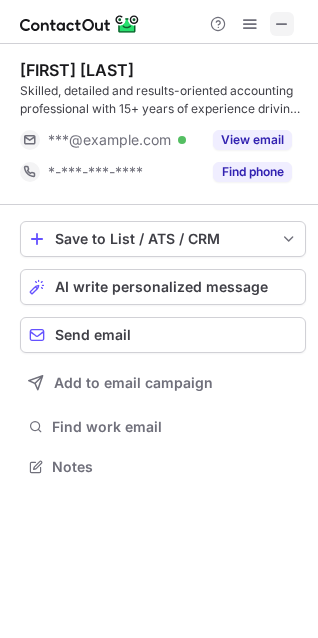 click at bounding box center [282, 24] 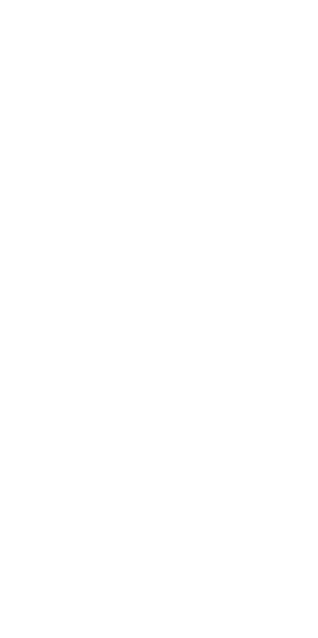 scroll, scrollTop: 0, scrollLeft: 0, axis: both 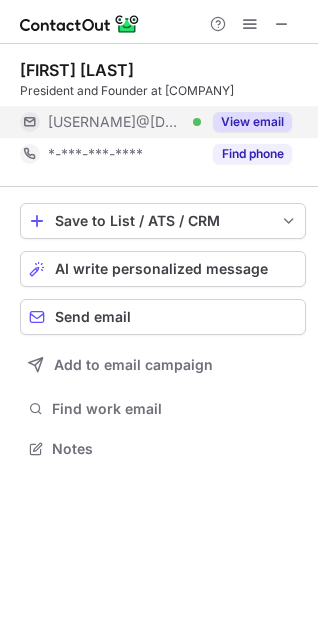 click on "***@pattersoncustomhomes.com" at bounding box center (117, 122) 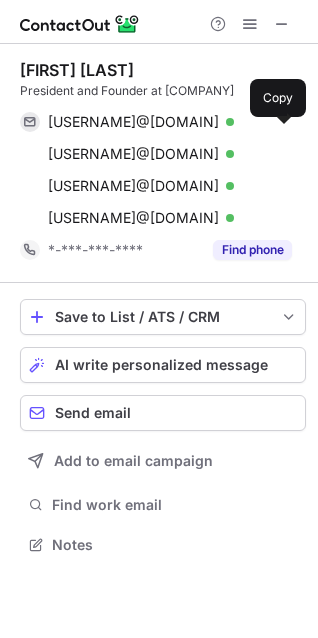scroll, scrollTop: 10, scrollLeft: 10, axis: both 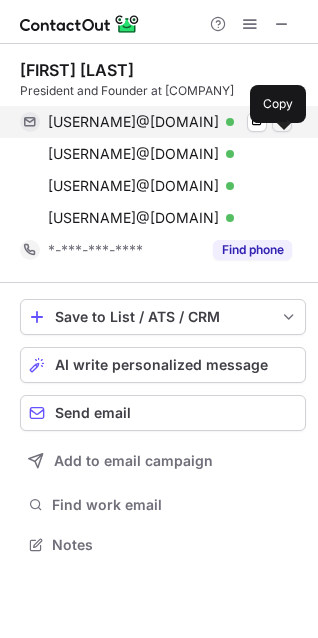 click at bounding box center (282, 122) 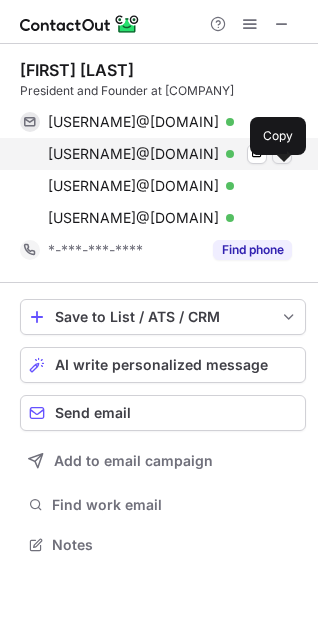click at bounding box center [282, 154] 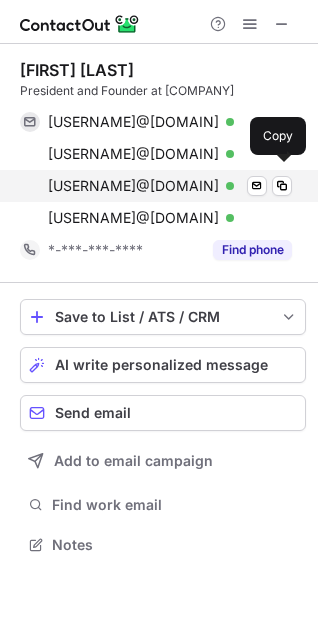 type 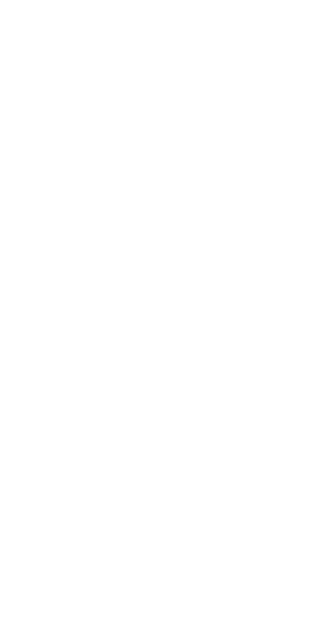 scroll, scrollTop: 0, scrollLeft: 0, axis: both 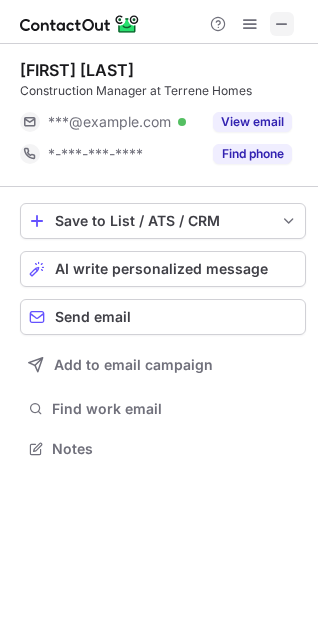 click at bounding box center [282, 24] 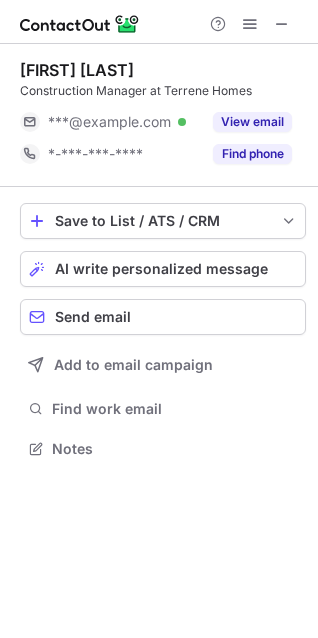 type 